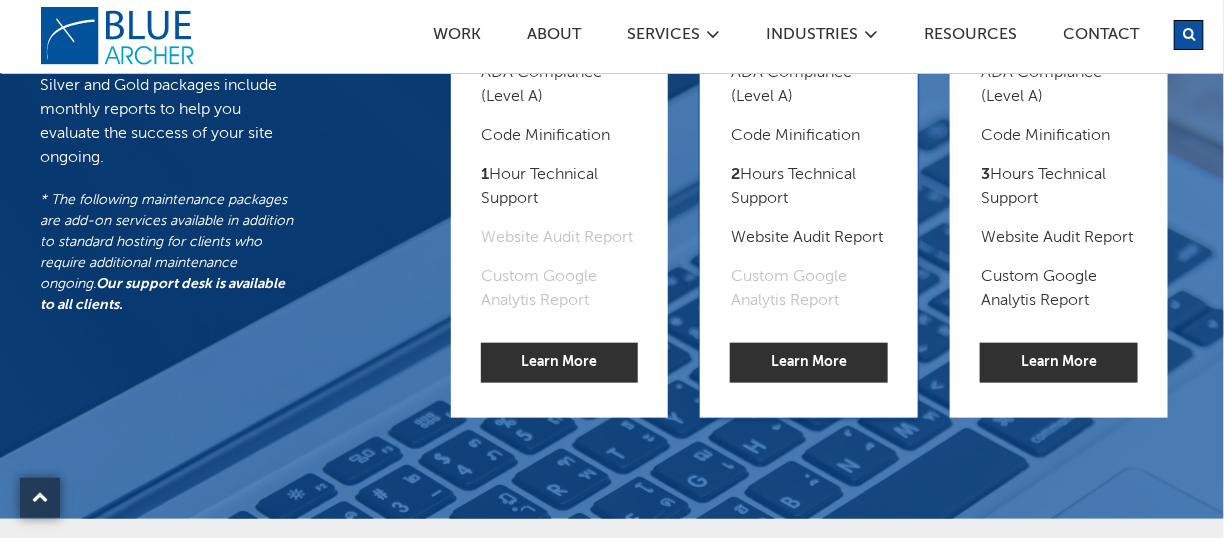 scroll, scrollTop: 500, scrollLeft: 0, axis: vertical 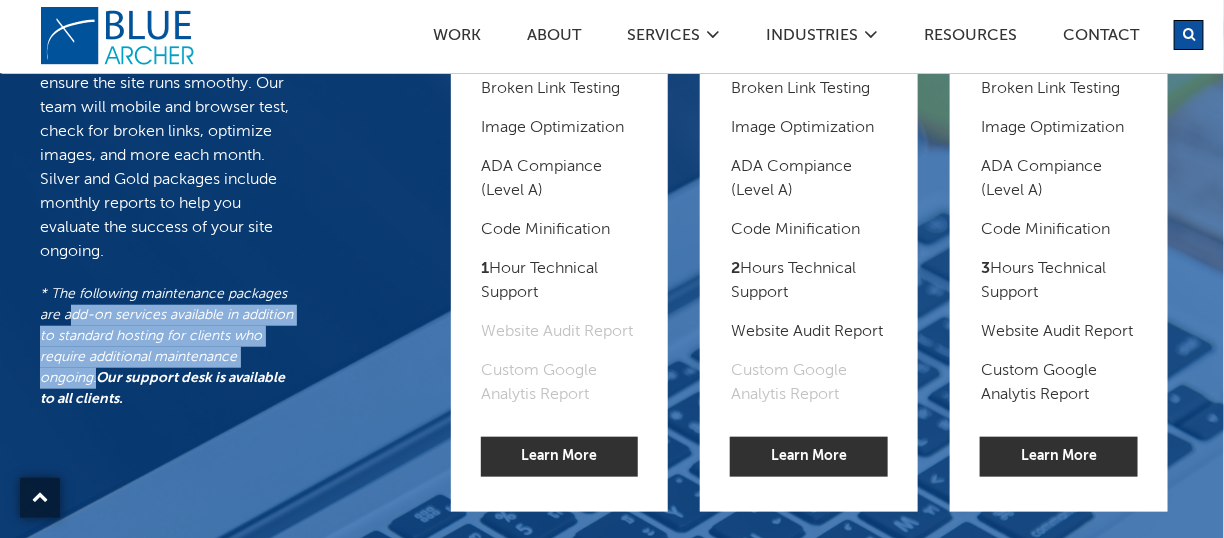 drag, startPoint x: 68, startPoint y: 360, endPoint x: 96, endPoint y: 429, distance: 74.46476 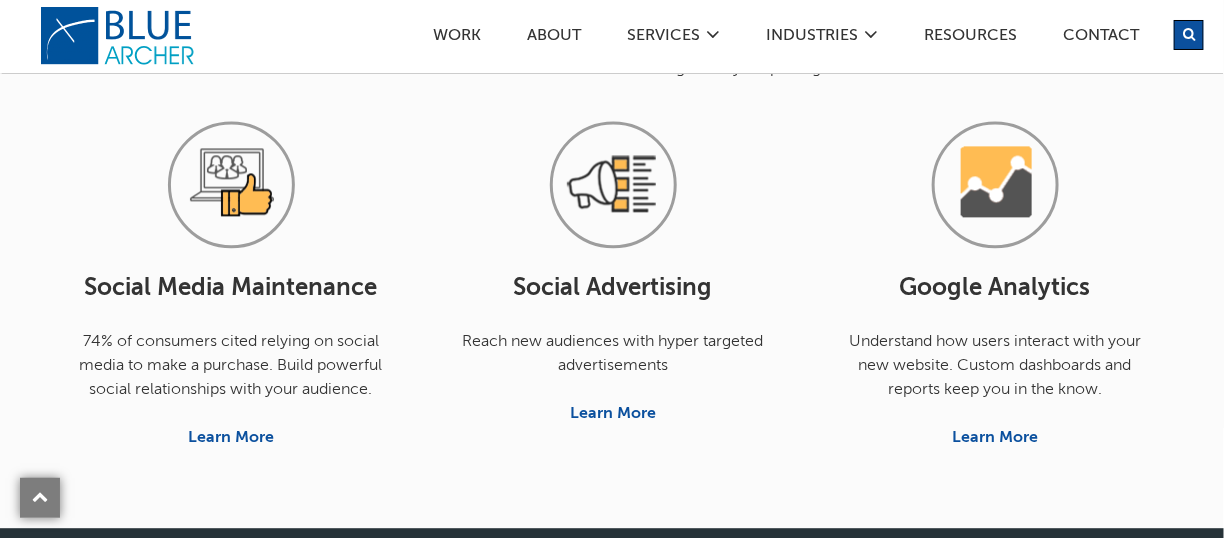 scroll, scrollTop: 1308, scrollLeft: 0, axis: vertical 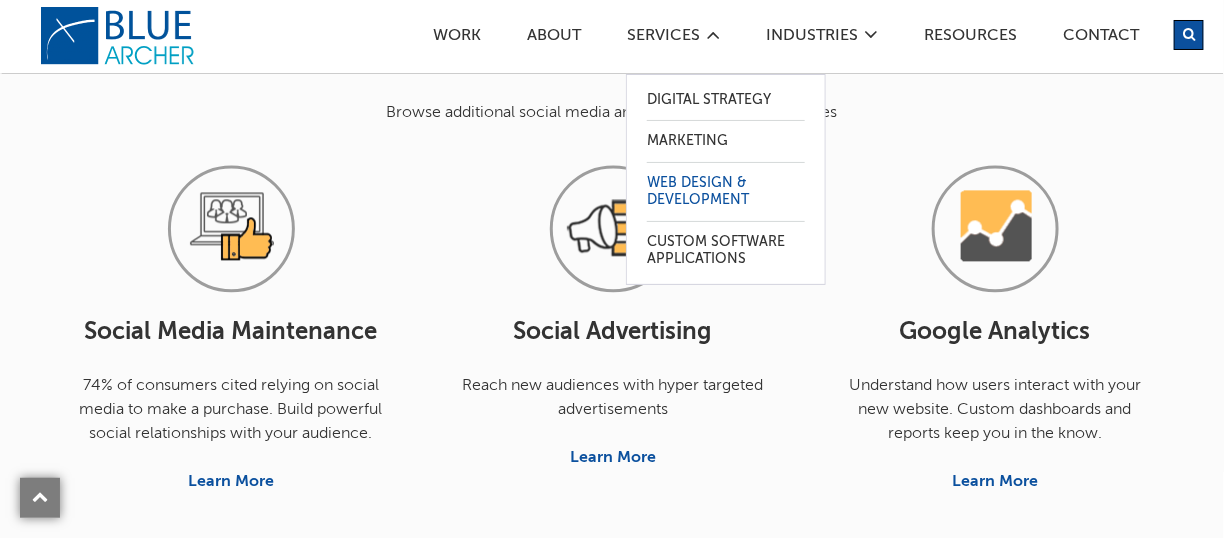 click on "Web Design & Development" at bounding box center [726, 192] 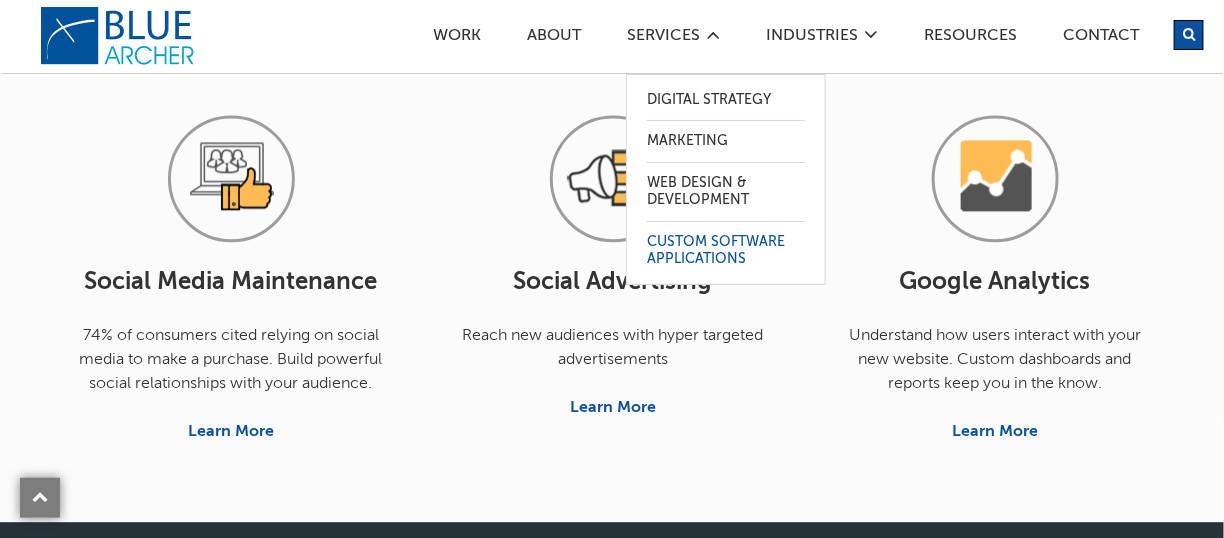scroll, scrollTop: 1500, scrollLeft: 0, axis: vertical 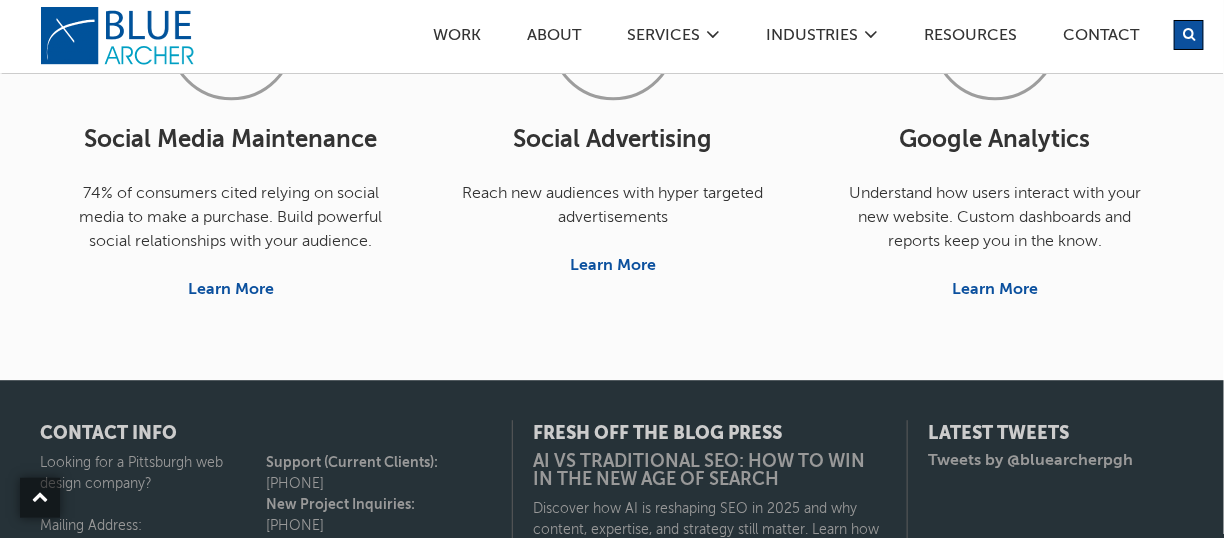 click on "Add-Ons
Browse additional social media and Google Analytics packages
Social Media Maintenance
74% of consumers cited relying on social media to make a purchase. Build powerful social relationships with your audience.
Learn More
Social Advertising
Reach new audiences with hyper targeted advertisements
Learn More
Google Analytics
Understand how users interact with your new website. Custom dashboards and reports keep you in the know." at bounding box center (612, 69) 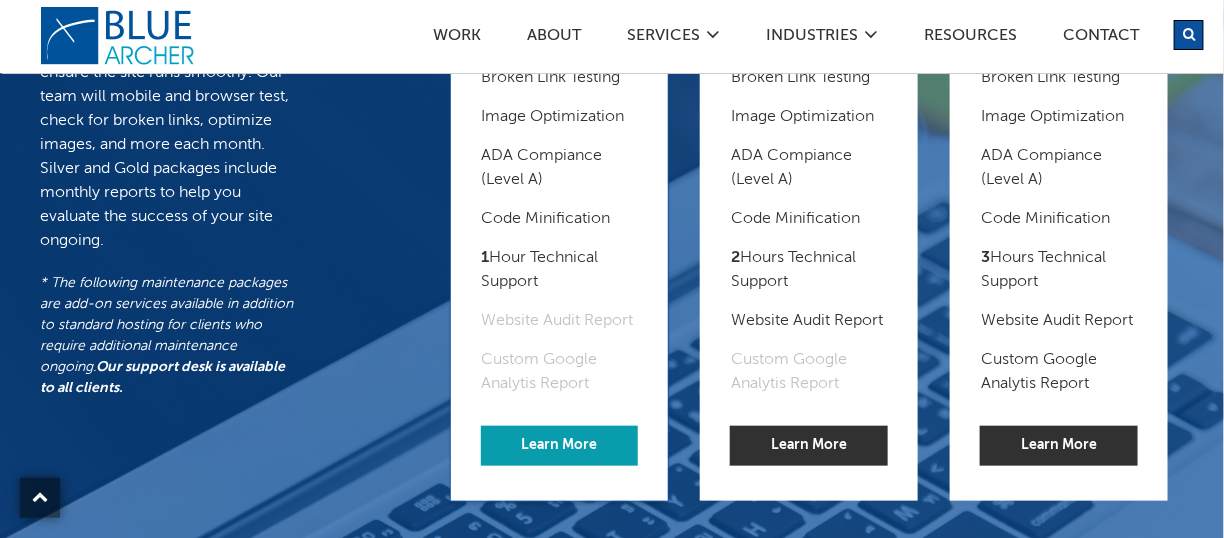scroll, scrollTop: 500, scrollLeft: 0, axis: vertical 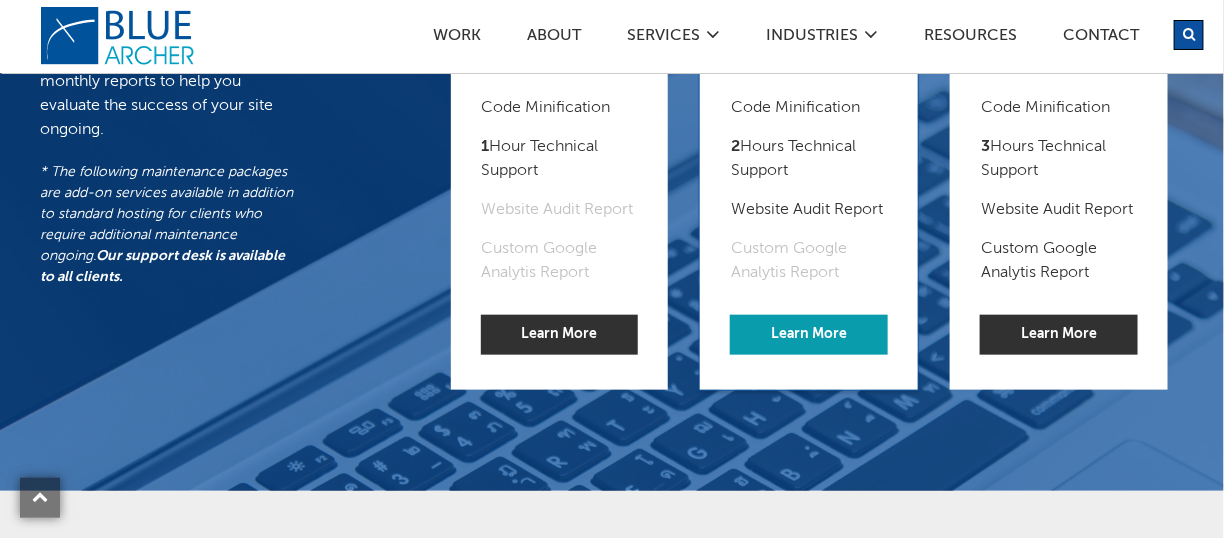 click on "Learn More" at bounding box center [809, 335] 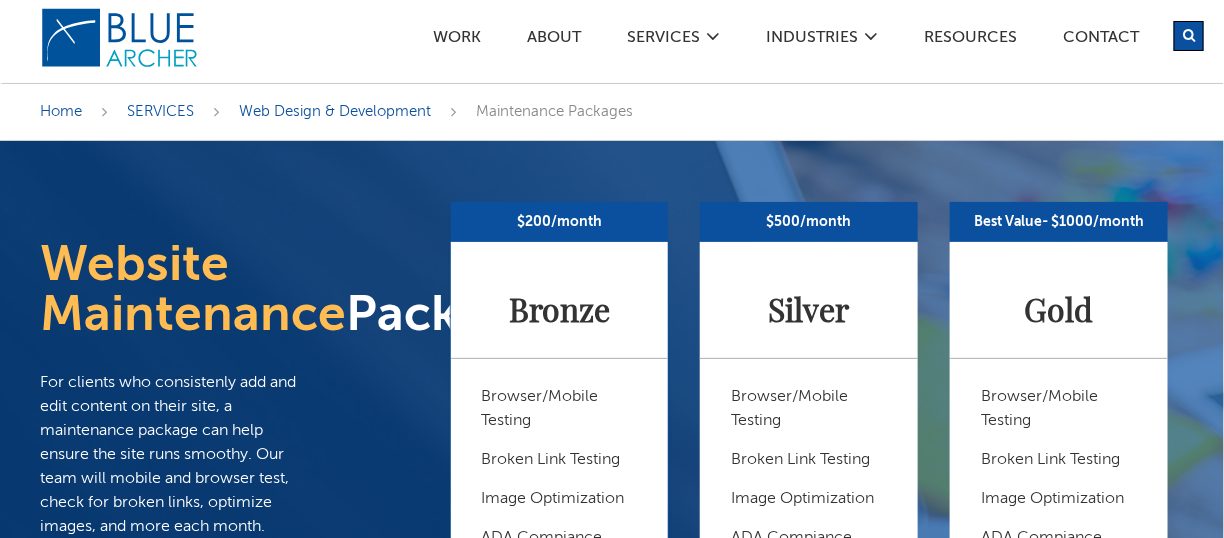 scroll, scrollTop: 0, scrollLeft: 0, axis: both 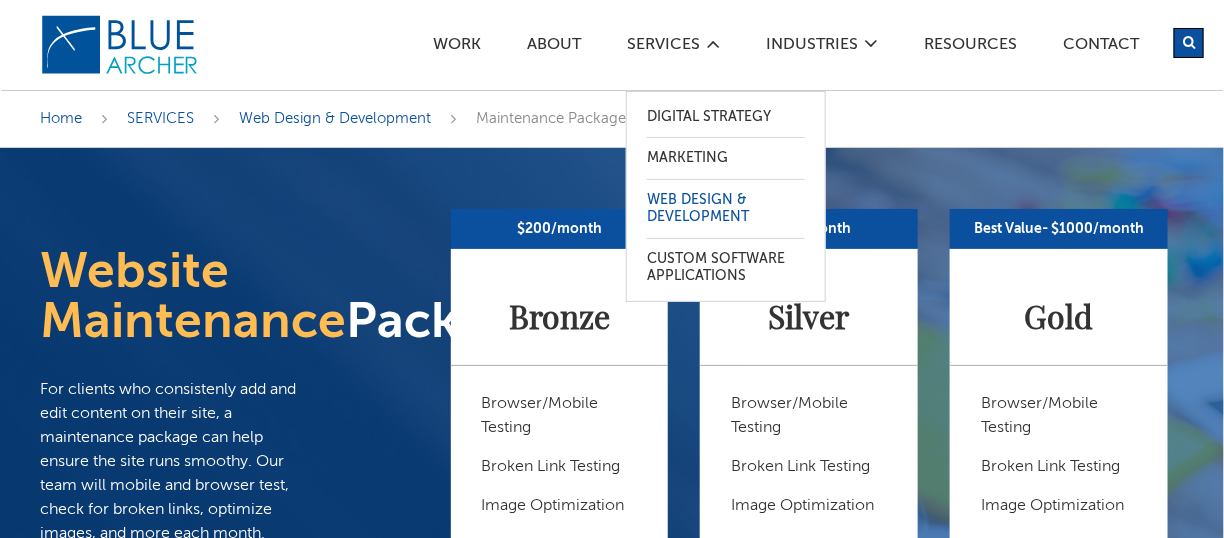click on "Web Design & Development" at bounding box center (726, 209) 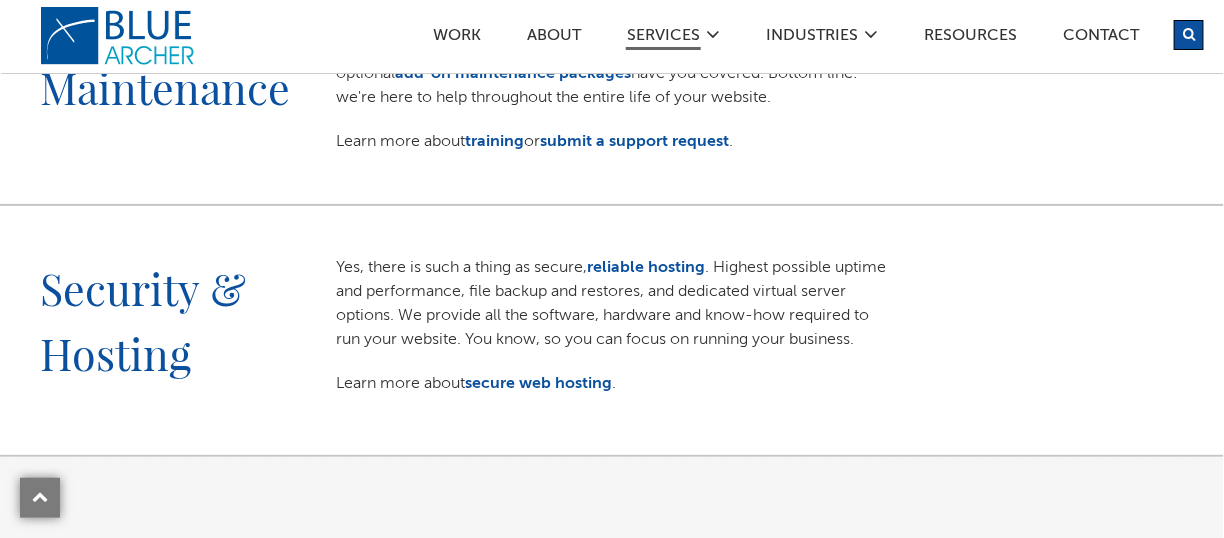 scroll, scrollTop: 2500, scrollLeft: 0, axis: vertical 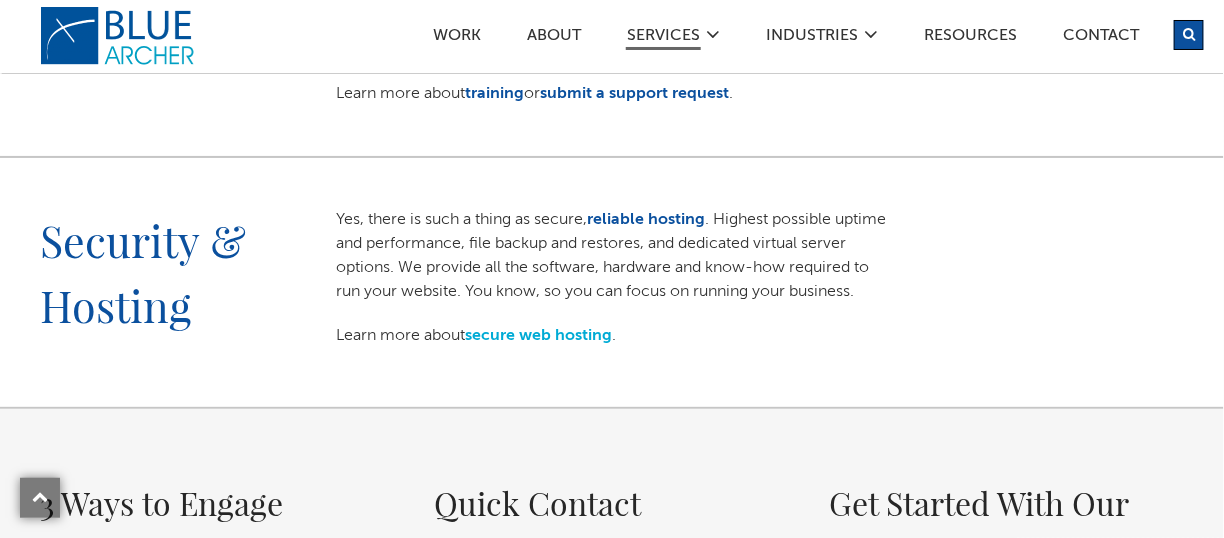 click on "secure web hosting" at bounding box center (538, 336) 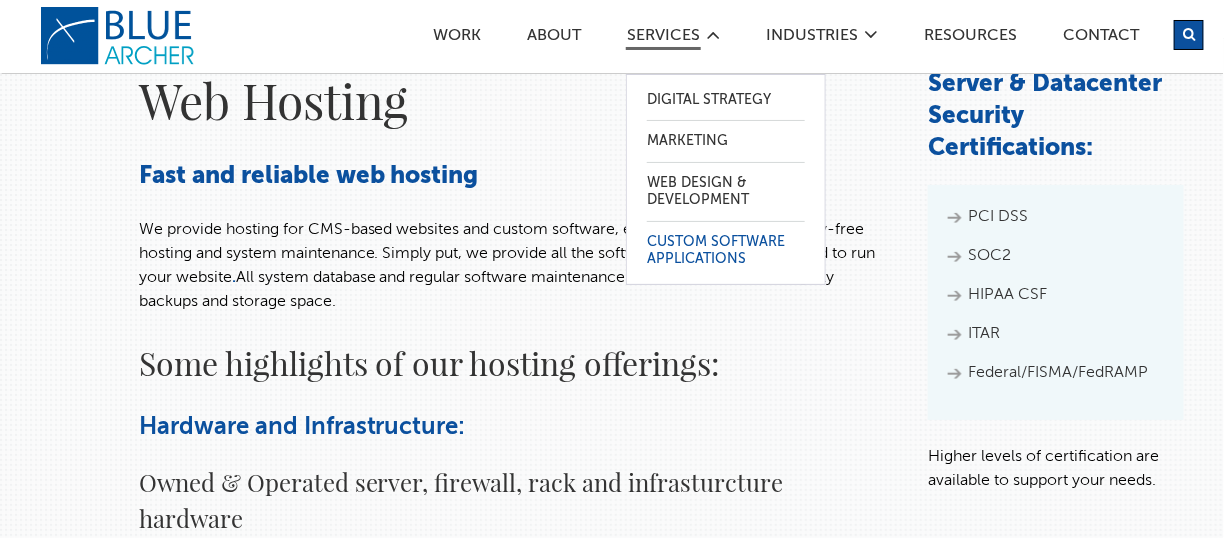 scroll, scrollTop: 0, scrollLeft: 0, axis: both 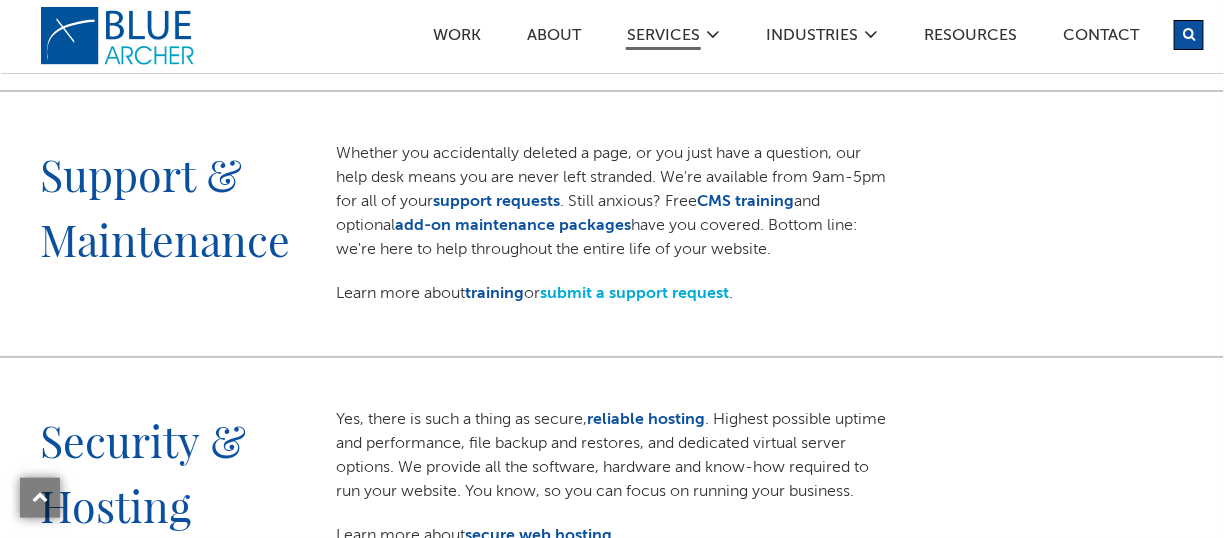 click on "submit a support request" at bounding box center [634, 294] 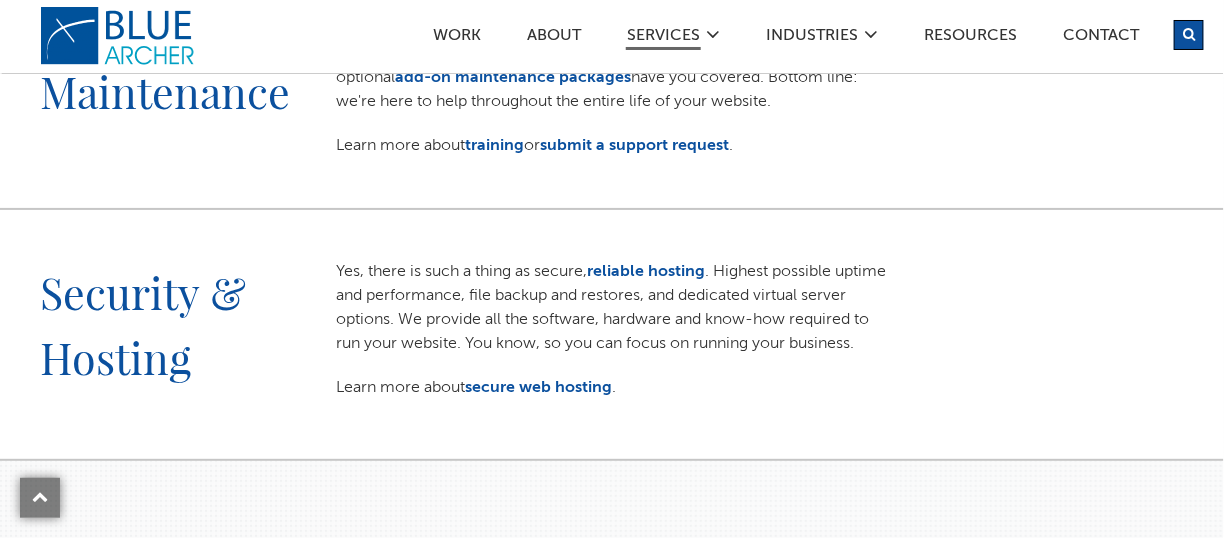 scroll, scrollTop: 2495, scrollLeft: 0, axis: vertical 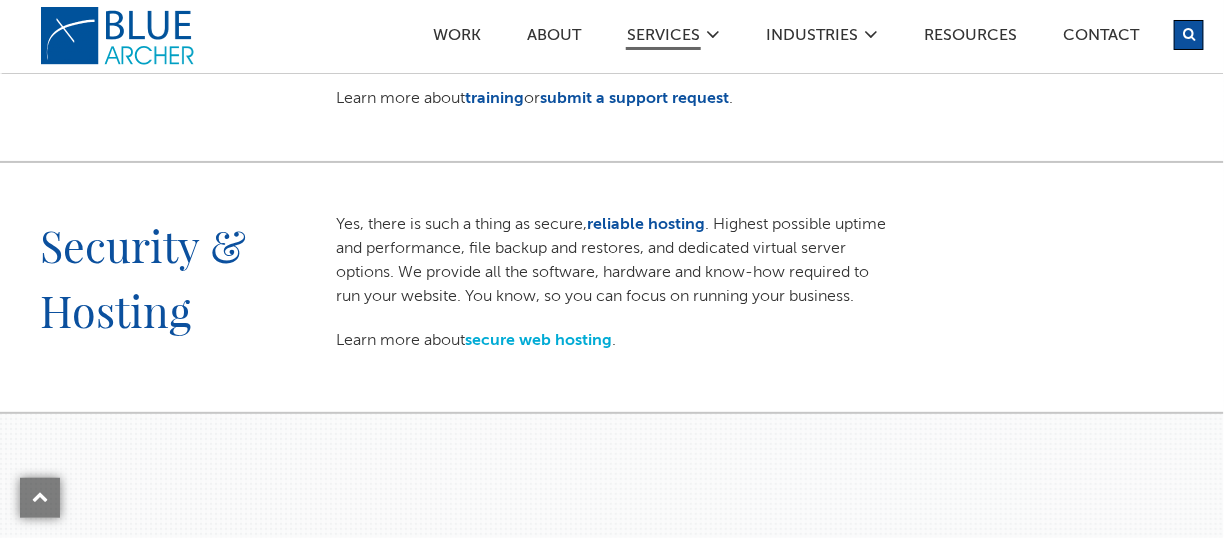 click on "secure web hosting" at bounding box center [538, 341] 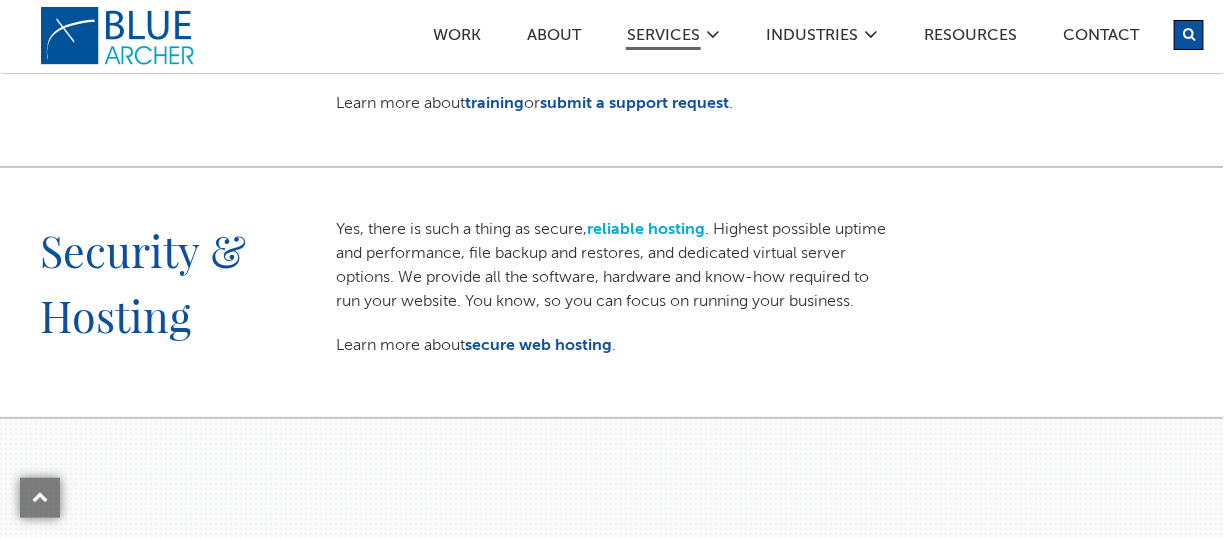 click on "reliable hosting" at bounding box center (646, 230) 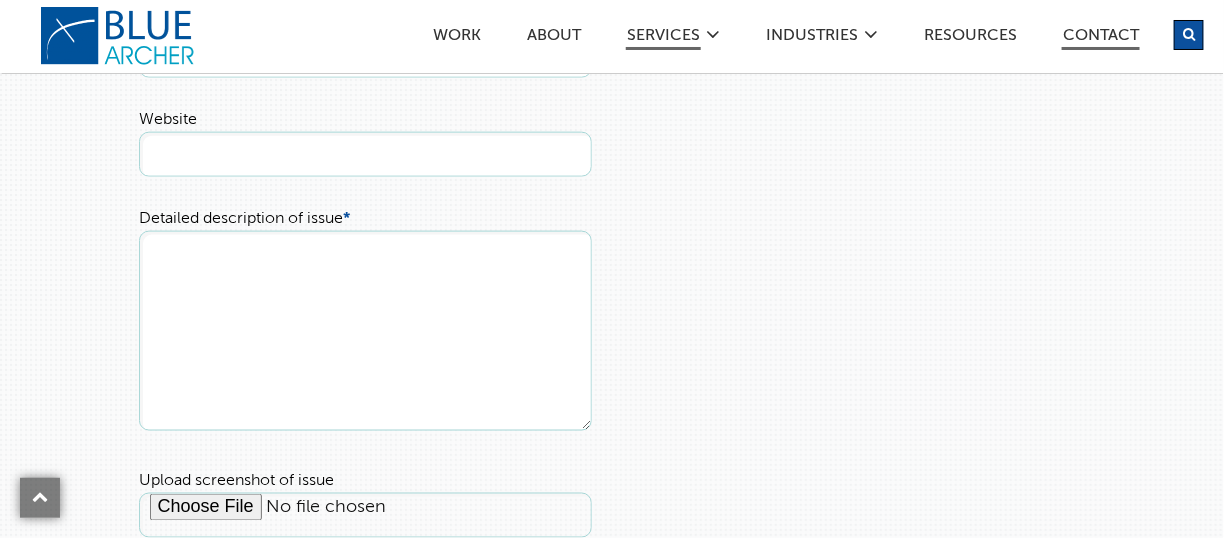 scroll, scrollTop: 700, scrollLeft: 0, axis: vertical 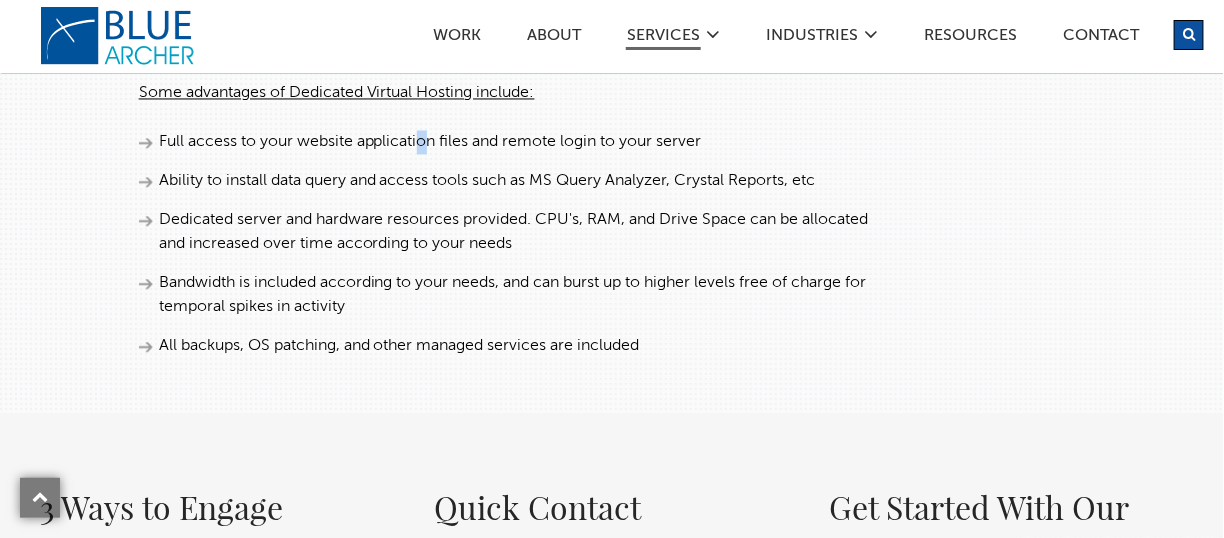 click on "Full access to your website application files and remote login to your server" at bounding box center [513, 142] 